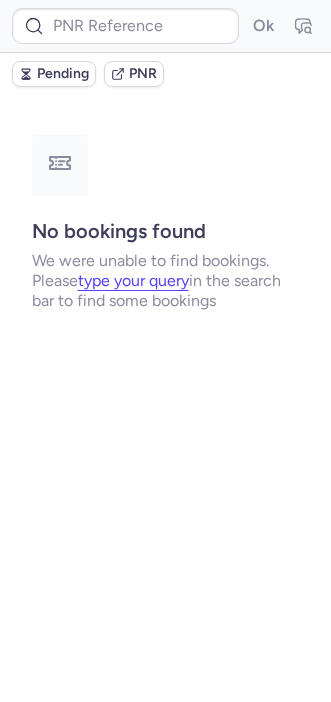 scroll, scrollTop: 0, scrollLeft: 0, axis: both 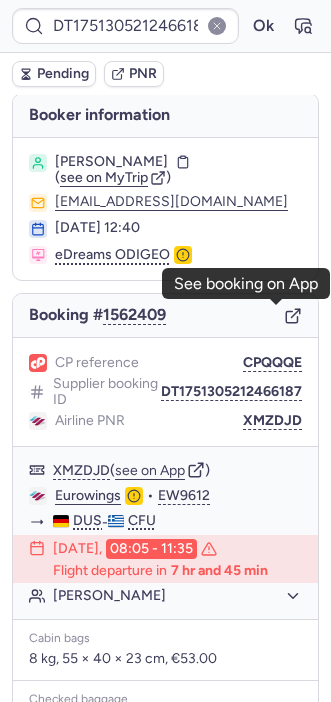 click 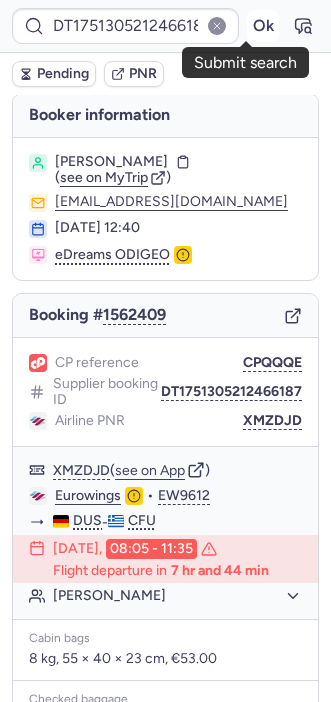 click on "Ok" at bounding box center (263, 26) 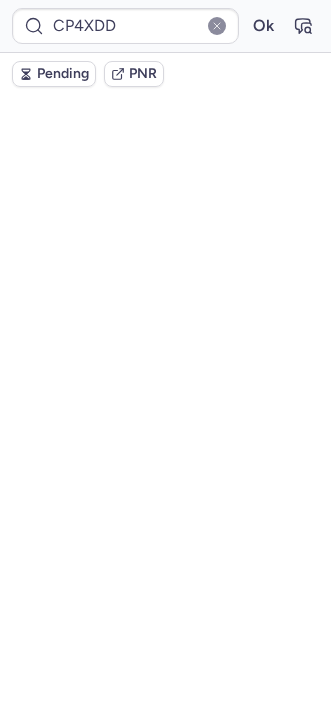 scroll, scrollTop: 42, scrollLeft: 0, axis: vertical 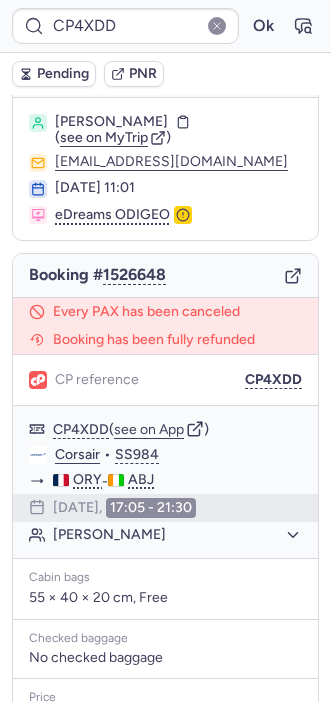 type on "CPYRZN" 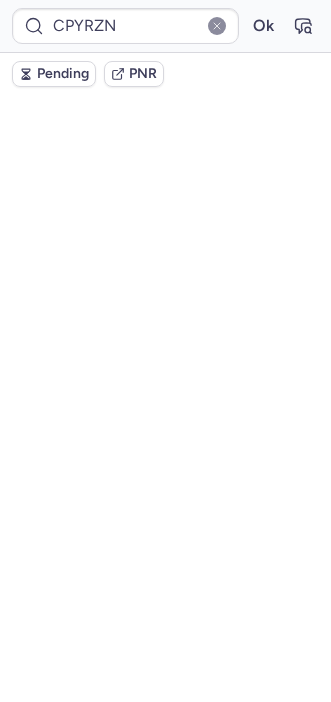 scroll, scrollTop: 82, scrollLeft: 0, axis: vertical 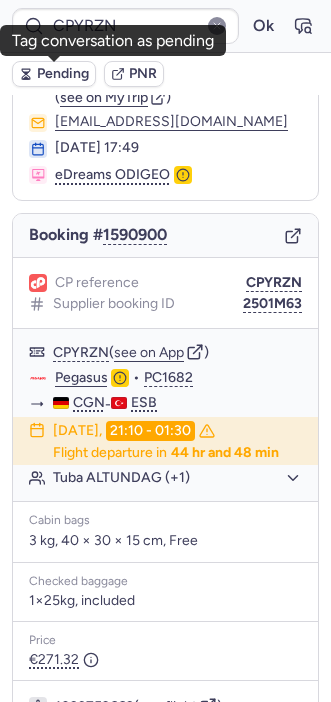 click on "Pending" at bounding box center (54, 74) 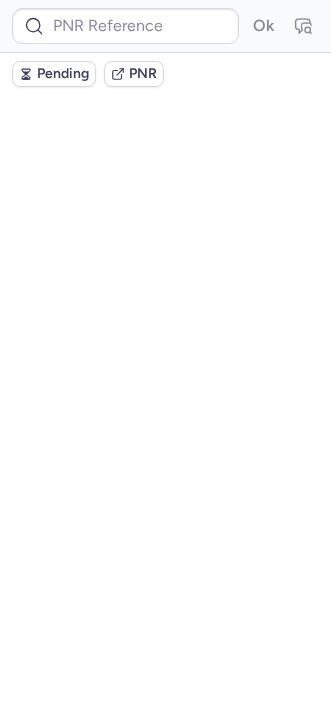 scroll, scrollTop: 0, scrollLeft: 0, axis: both 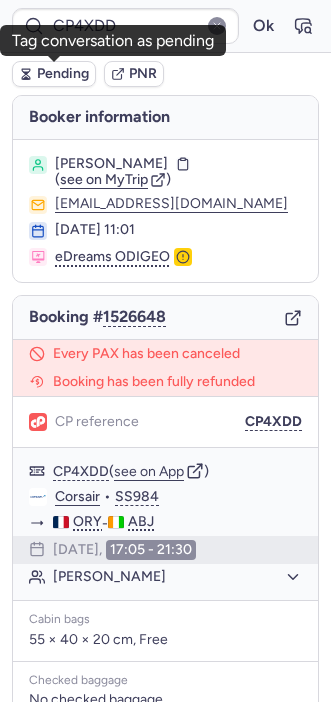 click 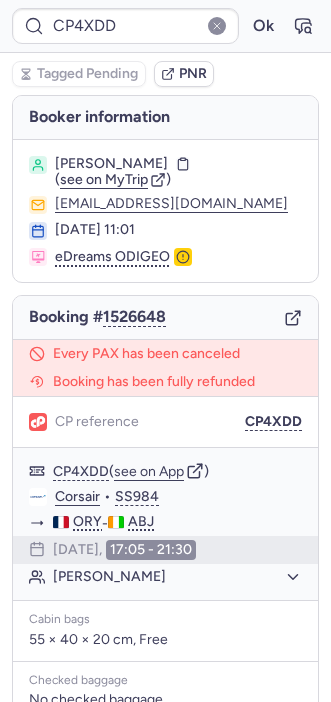 type on "VZ283U" 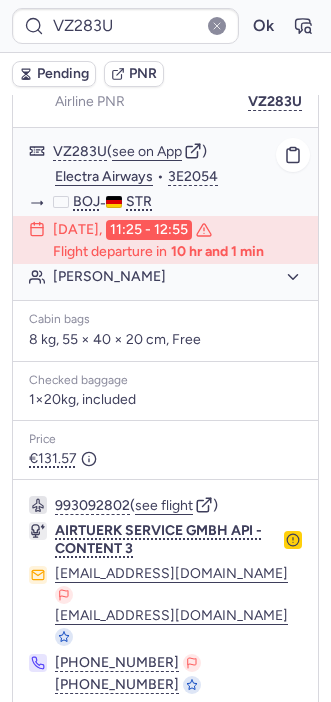 scroll, scrollTop: 341, scrollLeft: 0, axis: vertical 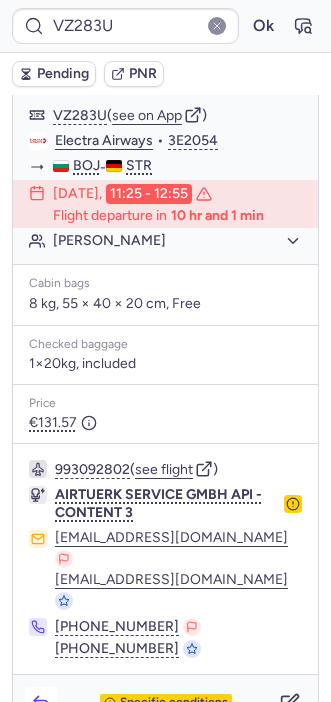 click at bounding box center (41, 703) 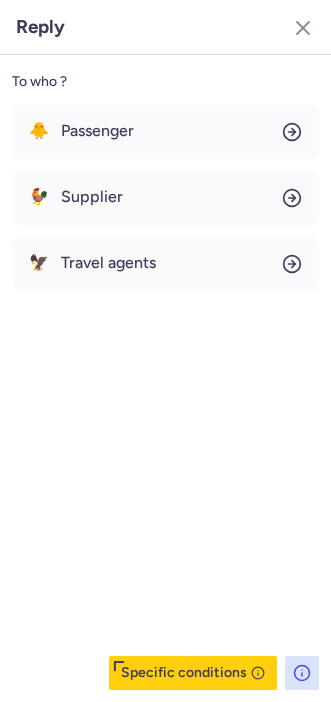 click on "Specific conditions" at bounding box center [193, 673] 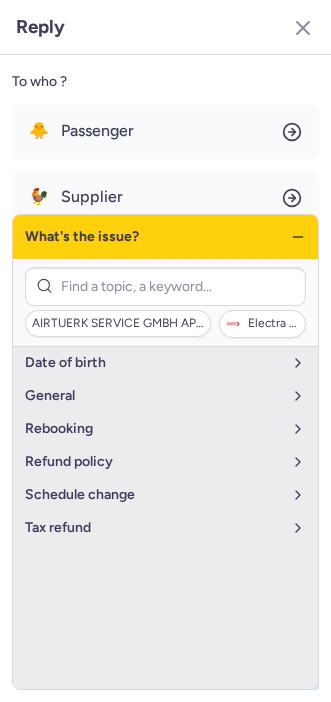 click 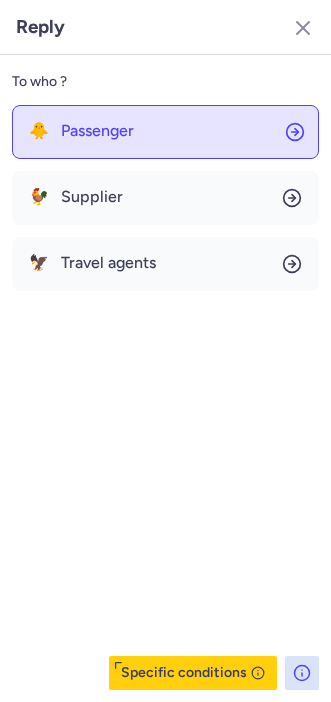 click on "Passenger" at bounding box center [97, 131] 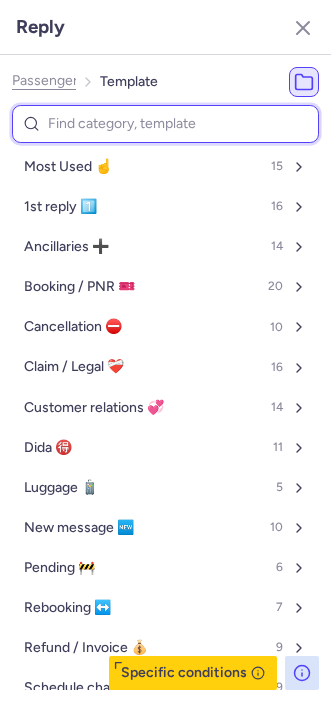 type on "v" 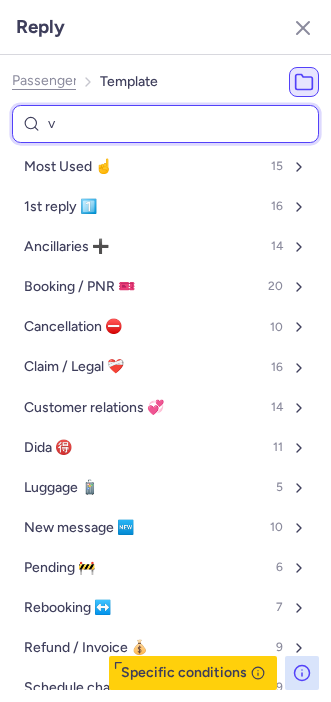 select on "en" 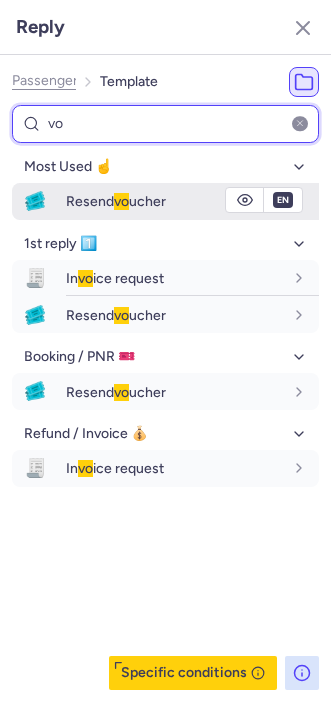 type on "vo" 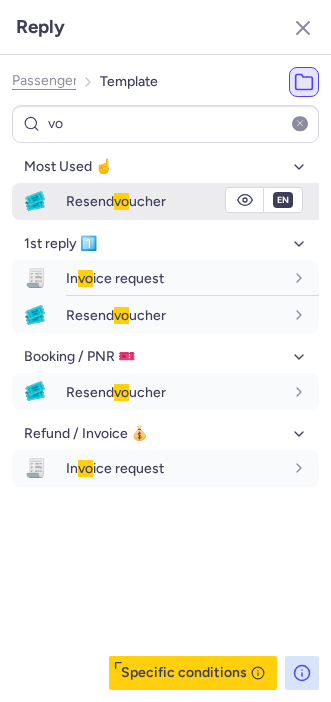 click on "Resend  vo ucher" at bounding box center (192, 201) 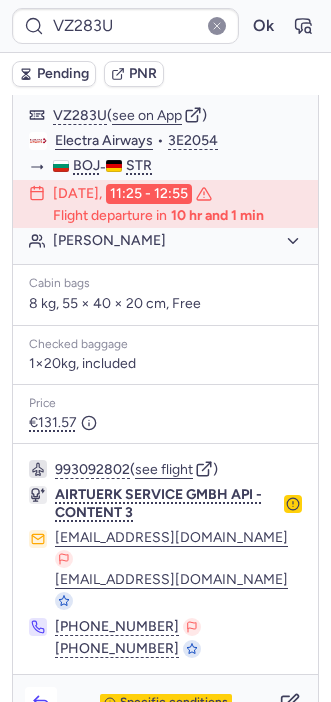 click at bounding box center (41, 703) 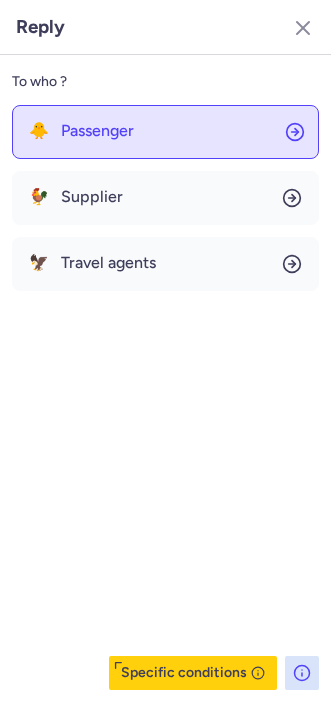 click on "🐥" at bounding box center (39, 131) 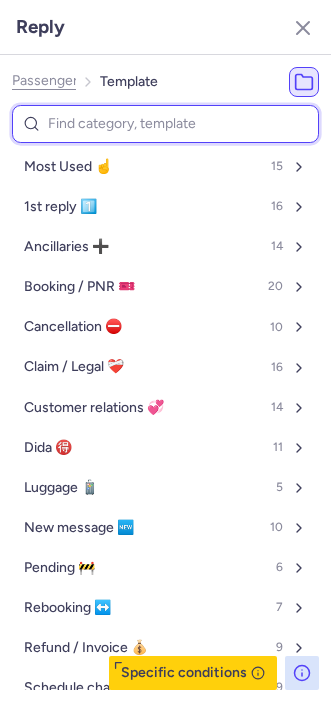type on "p" 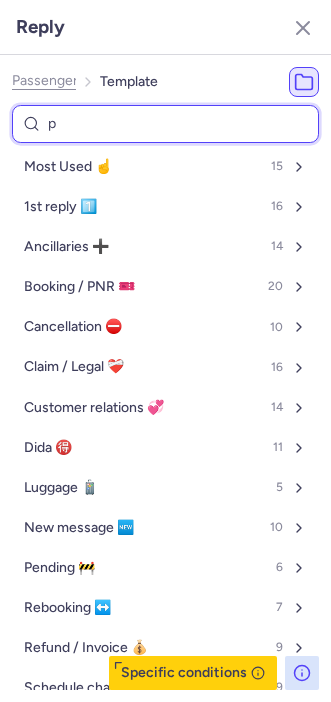 select on "en" 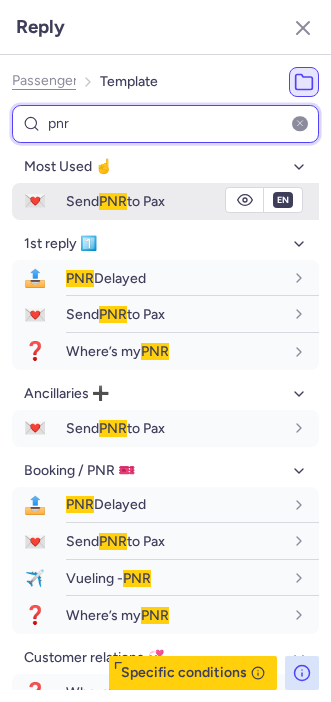 type on "pnr" 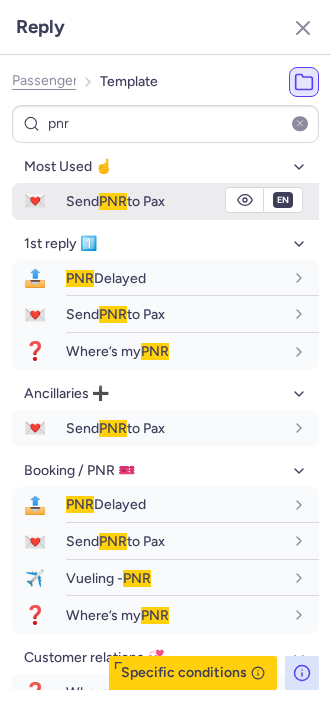 click on "💌" at bounding box center [35, 201] 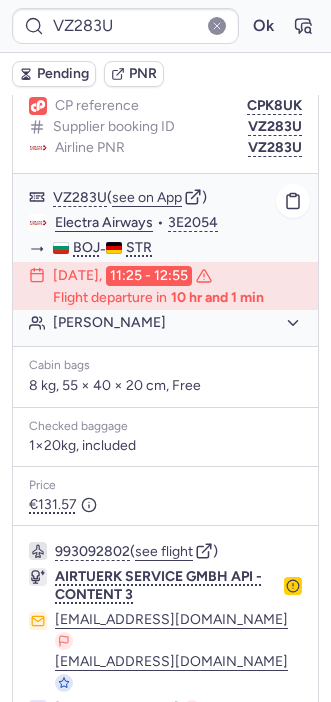 scroll, scrollTop: 256, scrollLeft: 0, axis: vertical 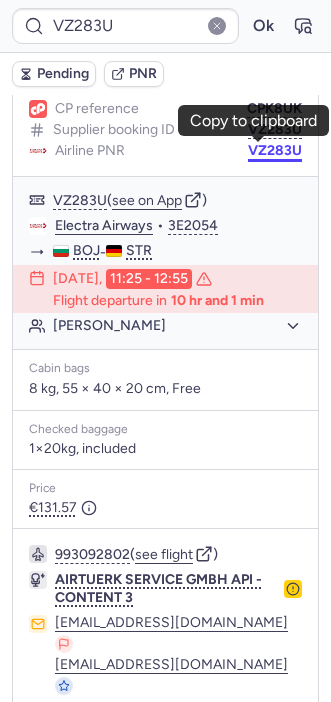click on "VZ283U" at bounding box center (275, 151) 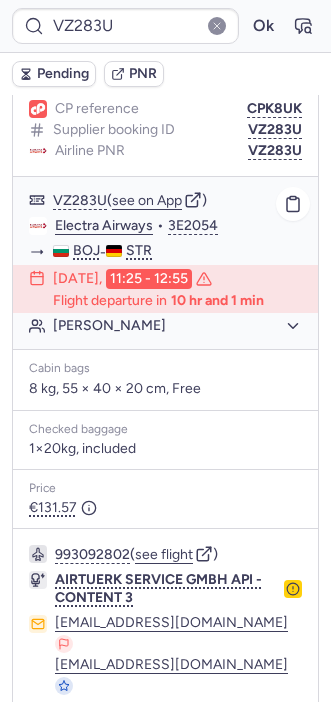 type on "CPHTEE" 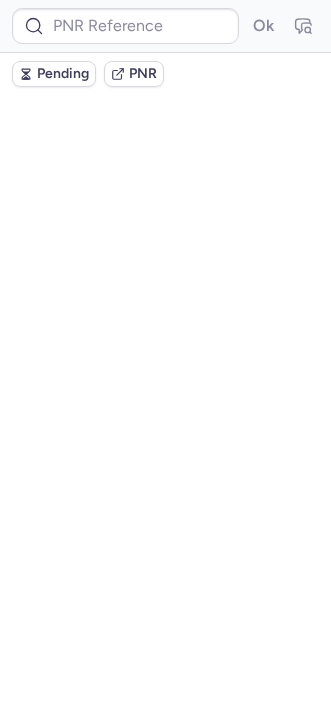 scroll, scrollTop: 0, scrollLeft: 0, axis: both 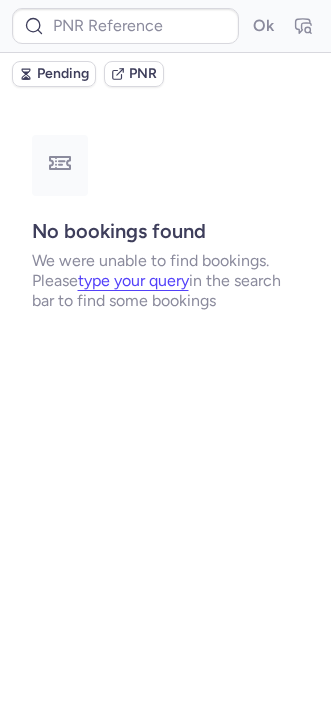 type on "CP9U2P" 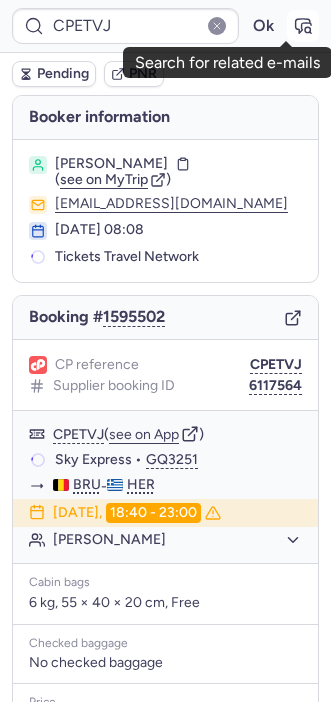 click 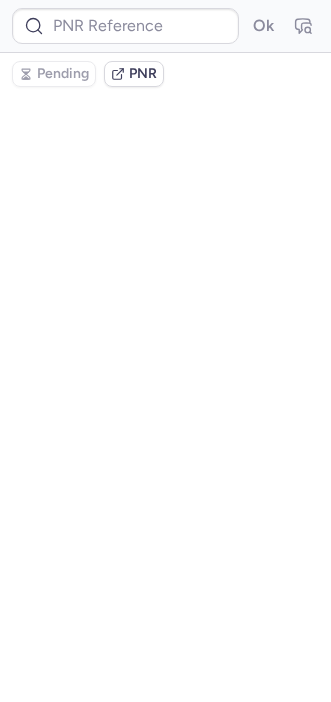 type on "CPETVJ" 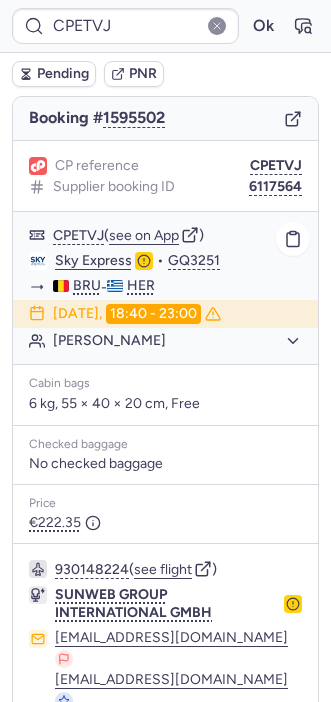 scroll, scrollTop: 298, scrollLeft: 0, axis: vertical 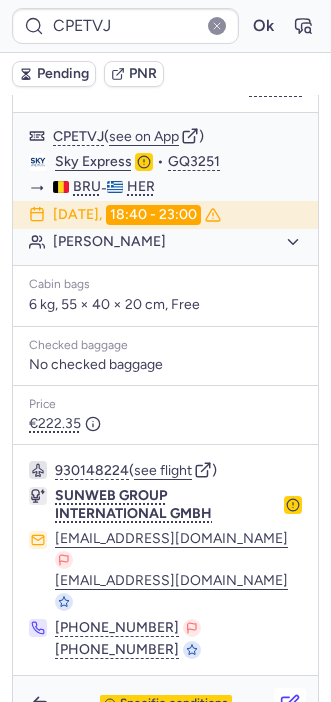 click 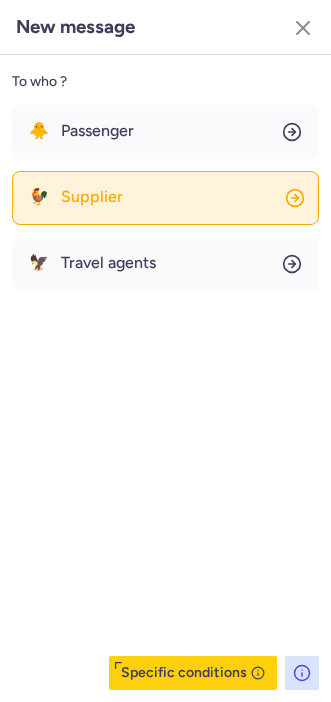 click on "Supplier" at bounding box center (92, 197) 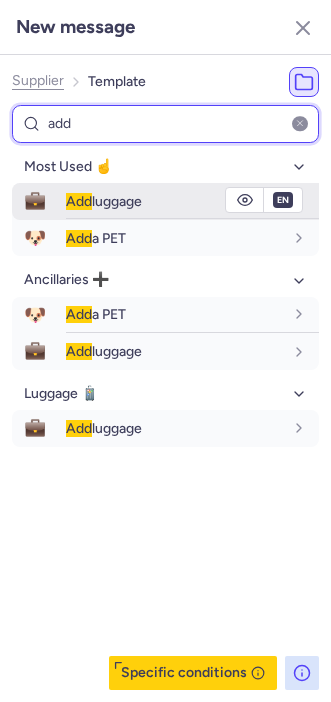 type on "add" 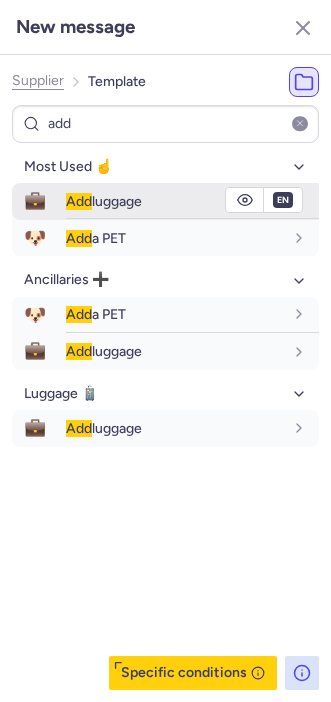 click on "Add" at bounding box center (79, 201) 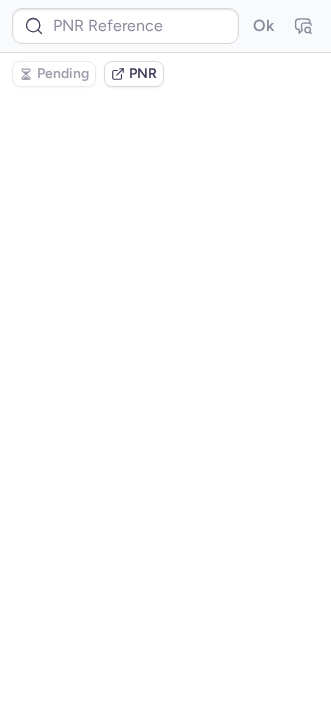 scroll, scrollTop: 0, scrollLeft: 0, axis: both 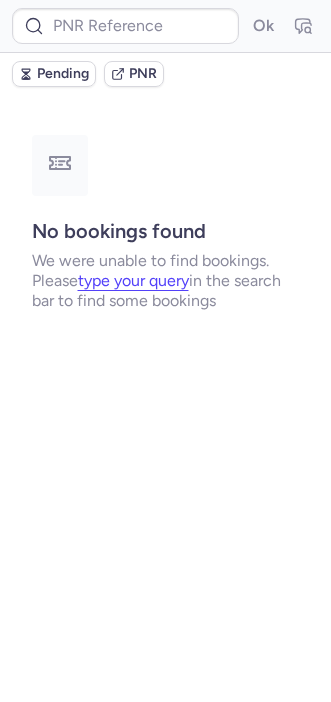 type on "CPETVJ" 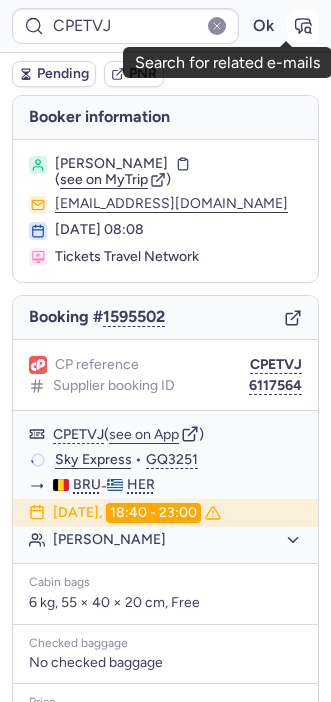 click 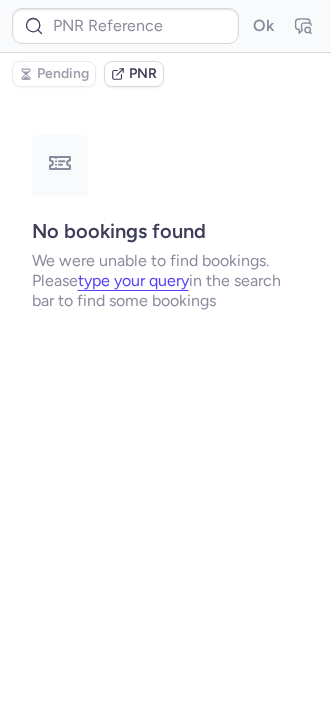 type on "CPETVJ" 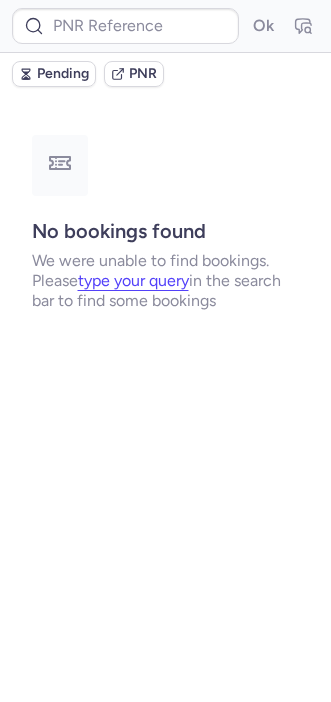 type on "0CD855" 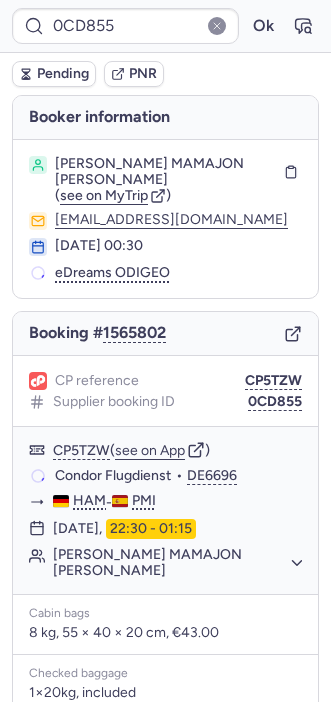 type 